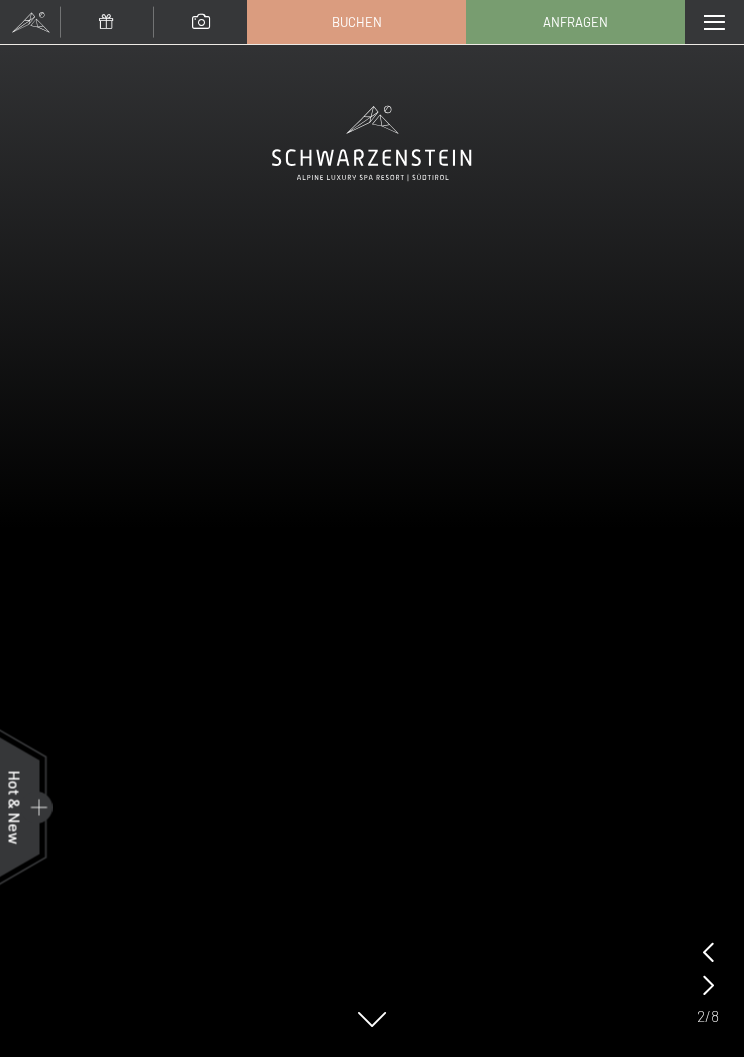 scroll, scrollTop: 0, scrollLeft: 0, axis: both 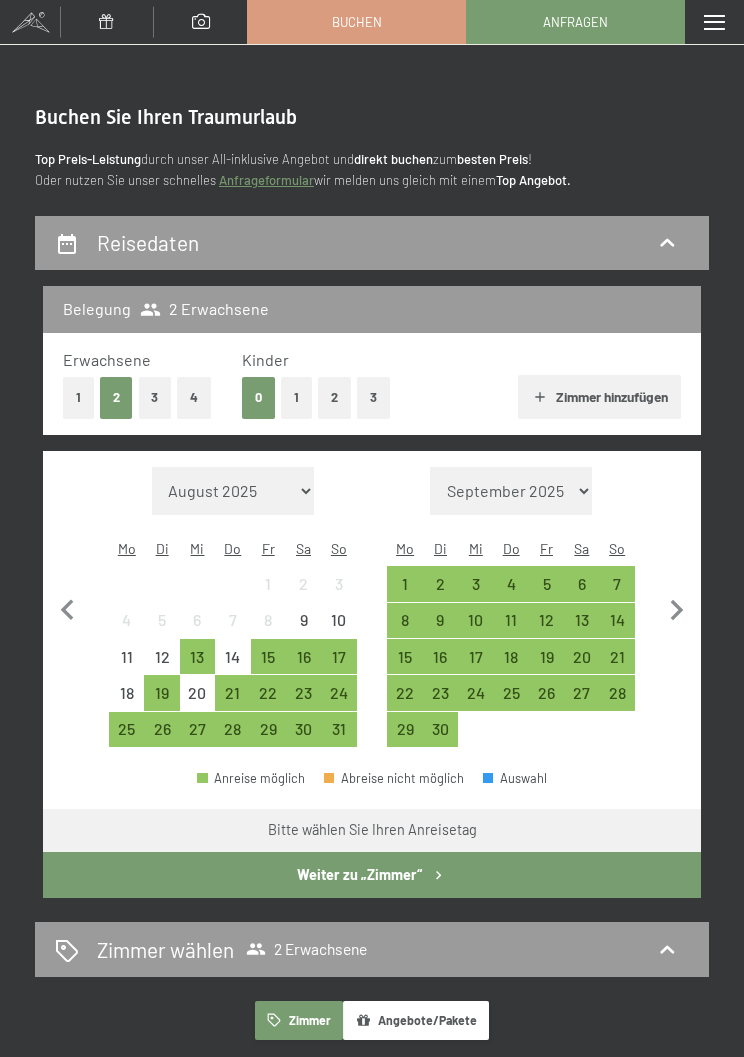 click at bounding box center (714, 22) 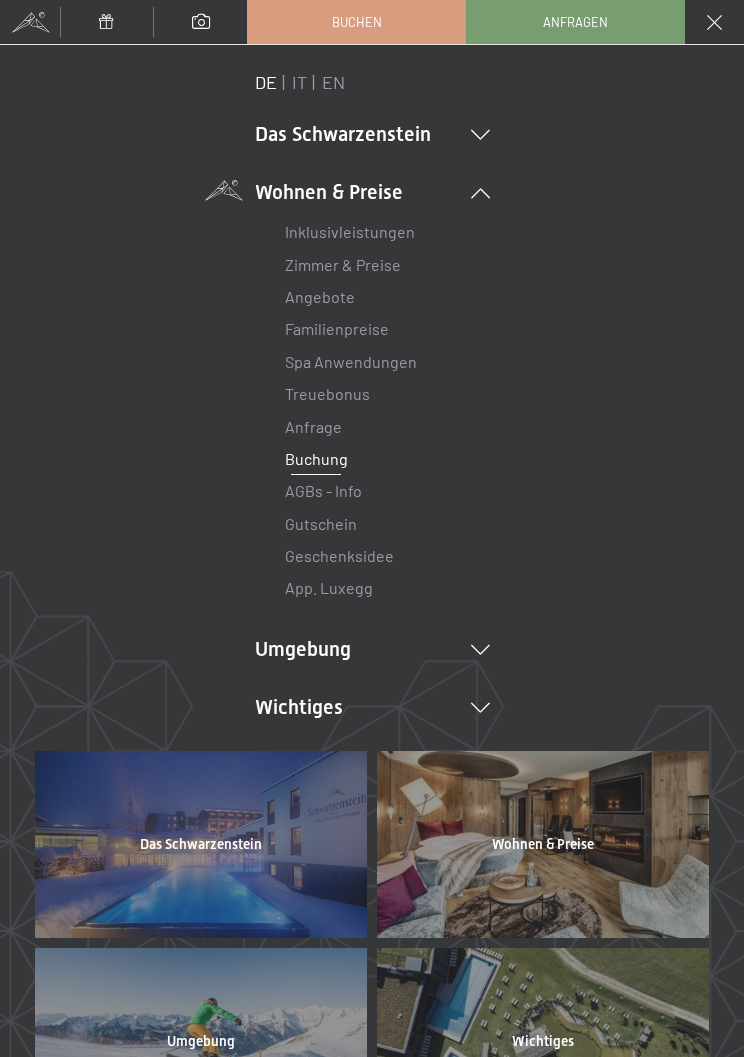 scroll, scrollTop: 0, scrollLeft: 0, axis: both 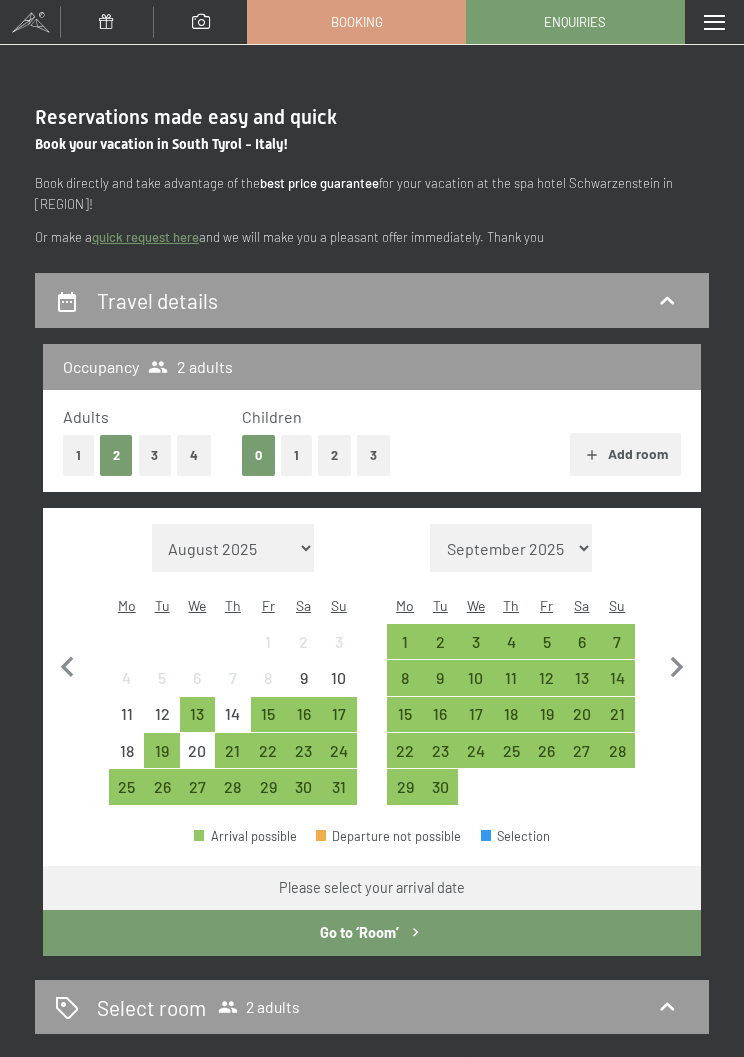 click on "5" at bounding box center (546, 649) 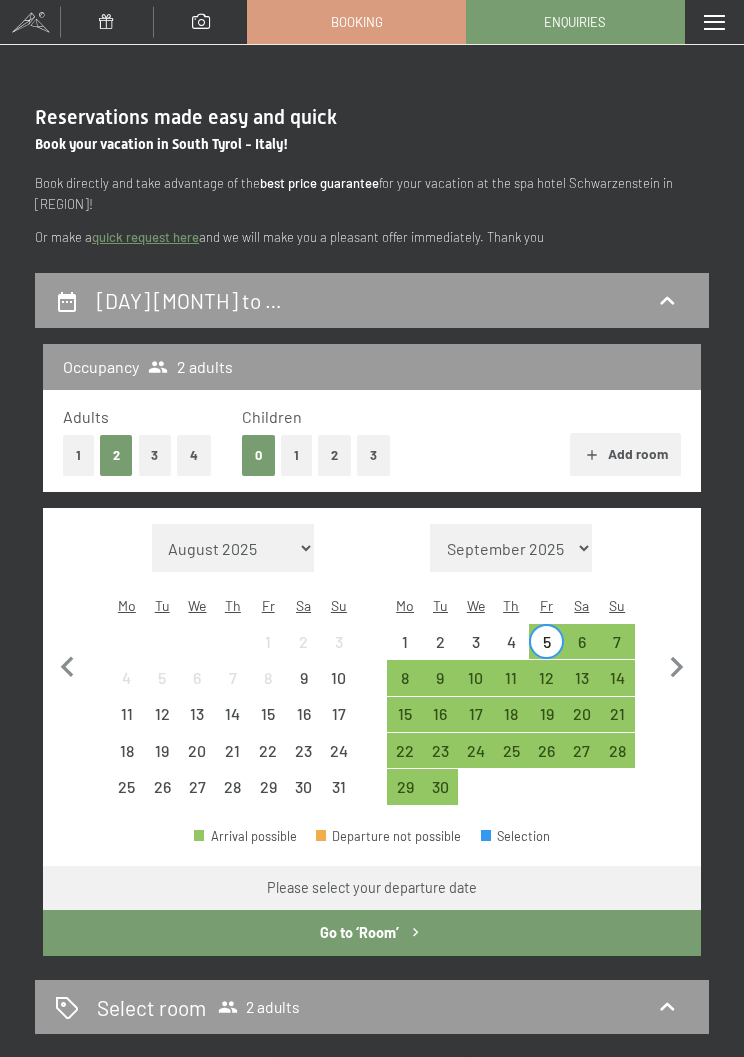 click on "8" at bounding box center (404, 685) 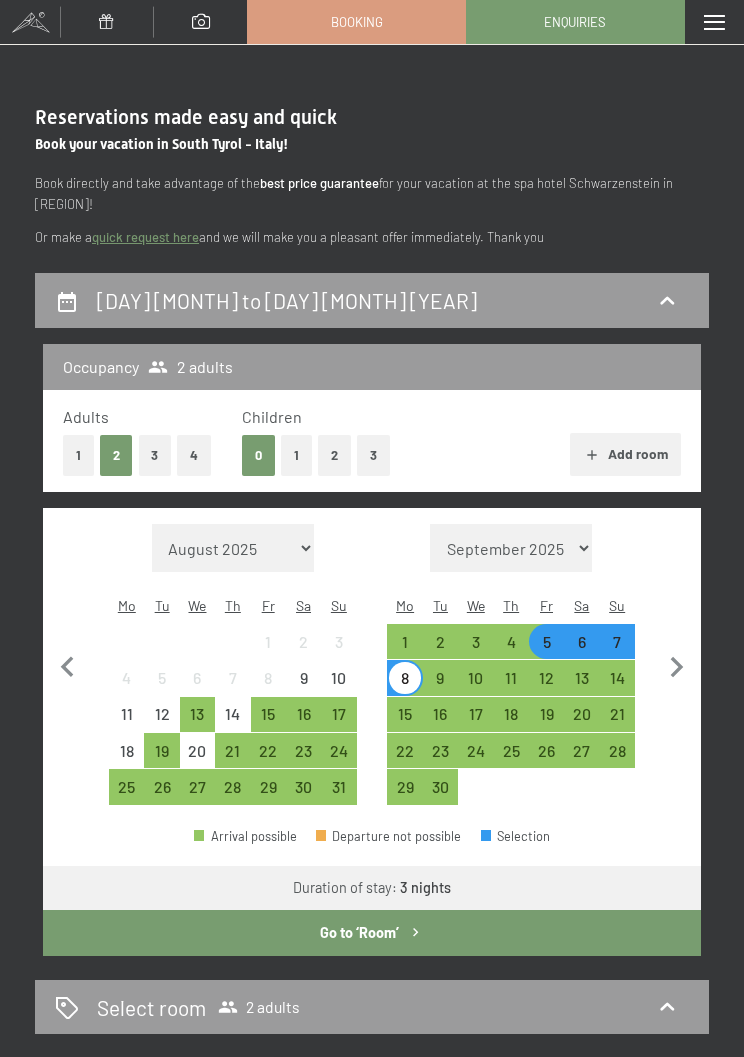 click on "Go to ‘Room’" at bounding box center (372, 933) 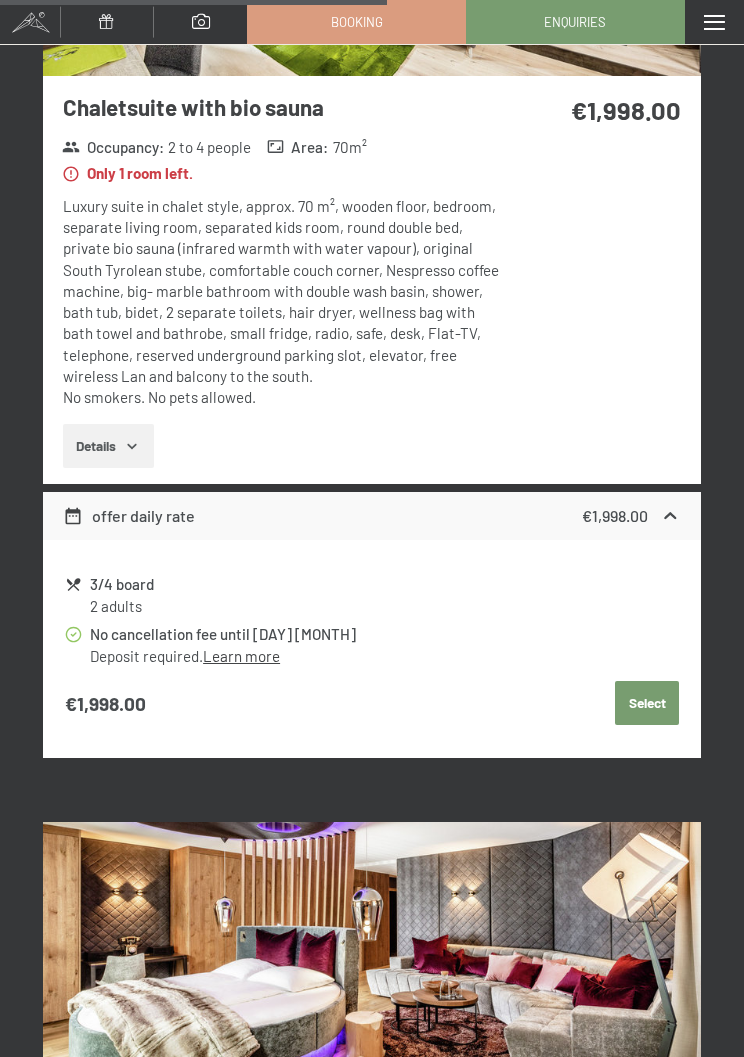scroll, scrollTop: 4552, scrollLeft: 0, axis: vertical 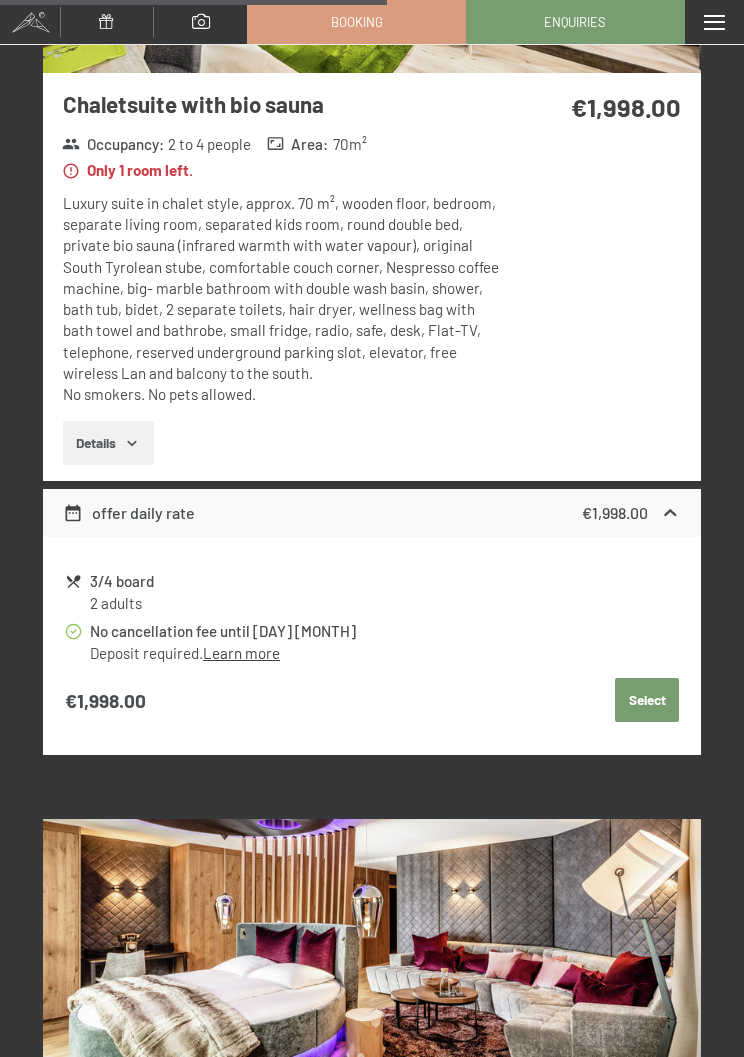click 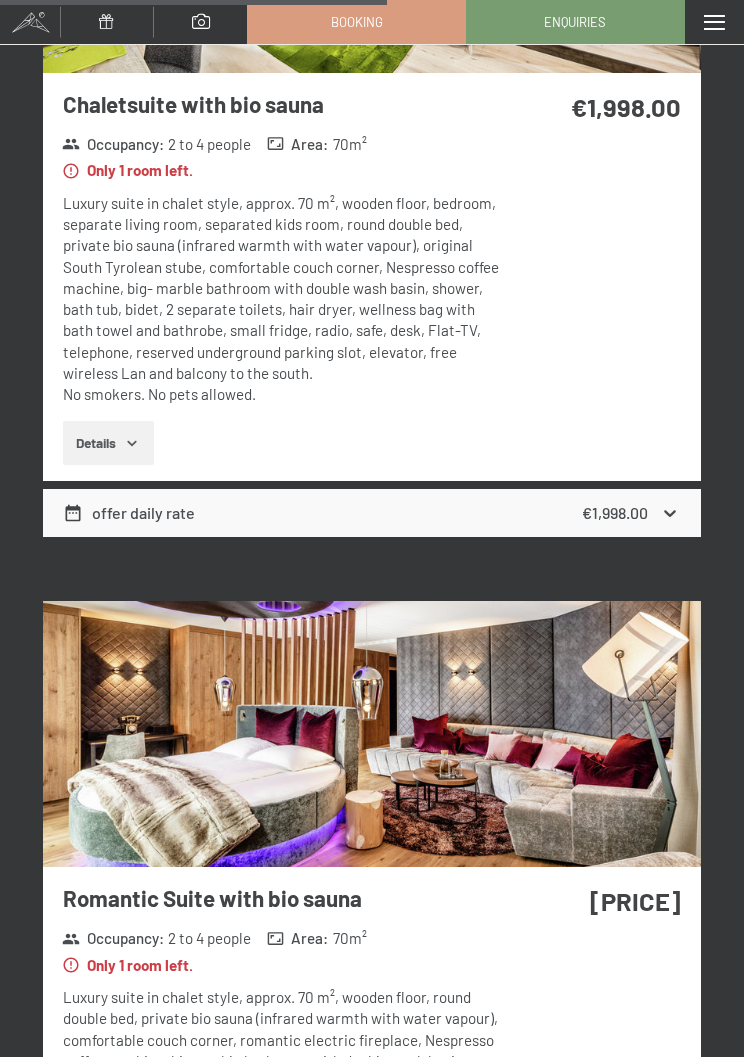 click 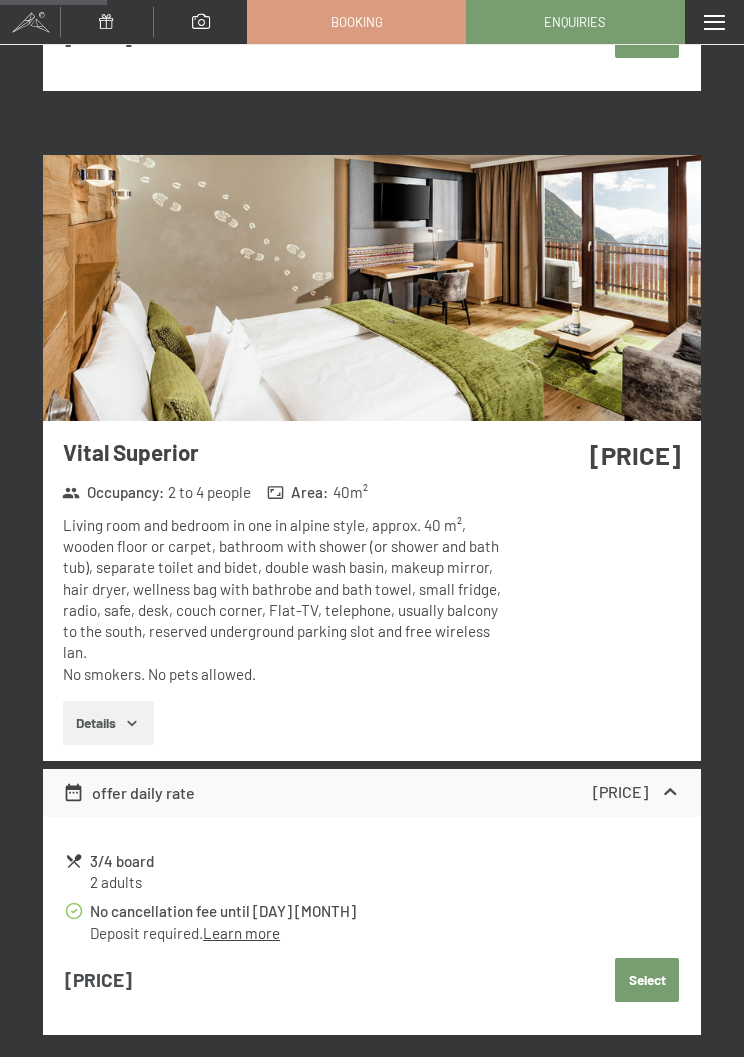 scroll, scrollTop: 1265, scrollLeft: 0, axis: vertical 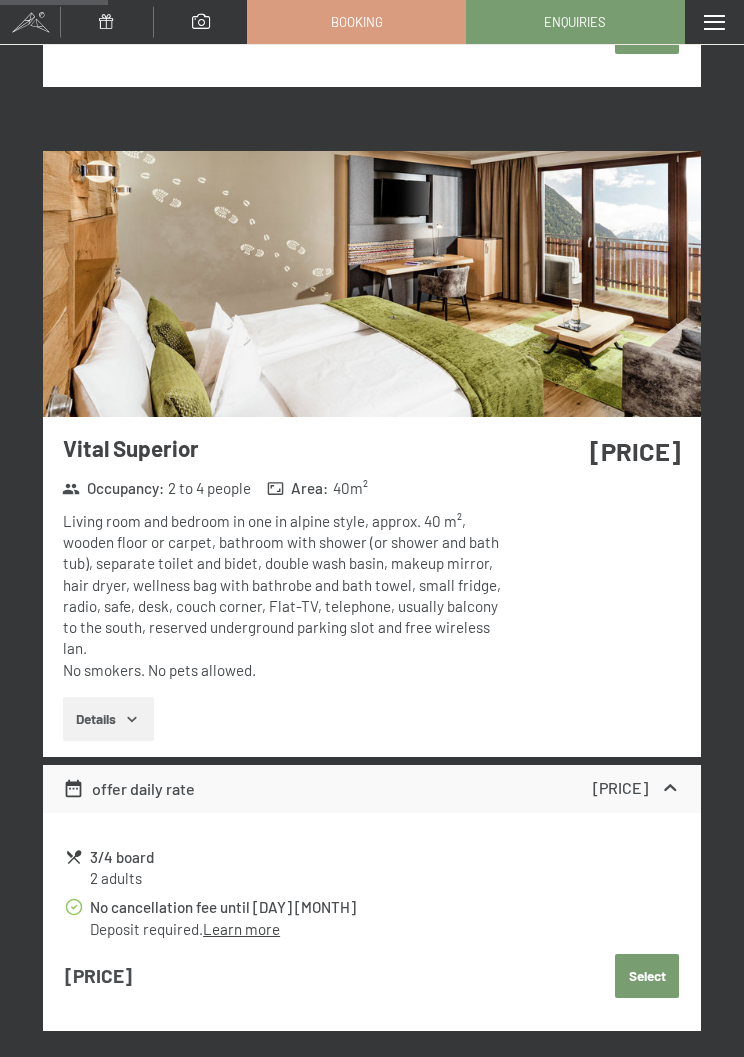 click at bounding box center (372, 284) 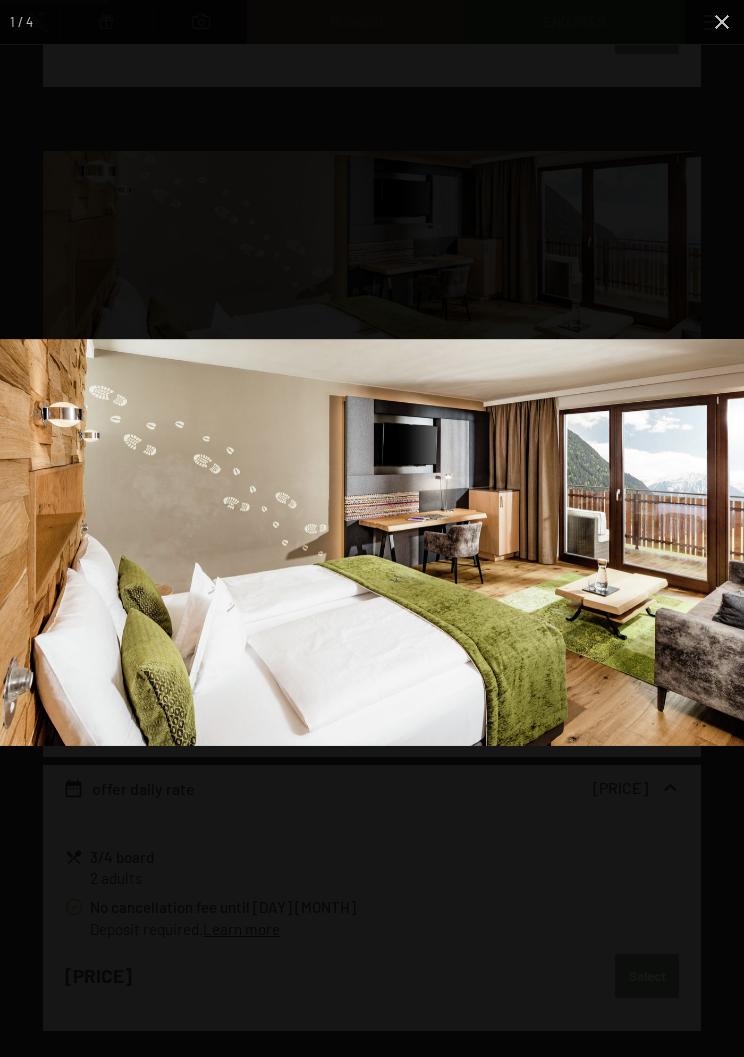click at bounding box center (372, 542) 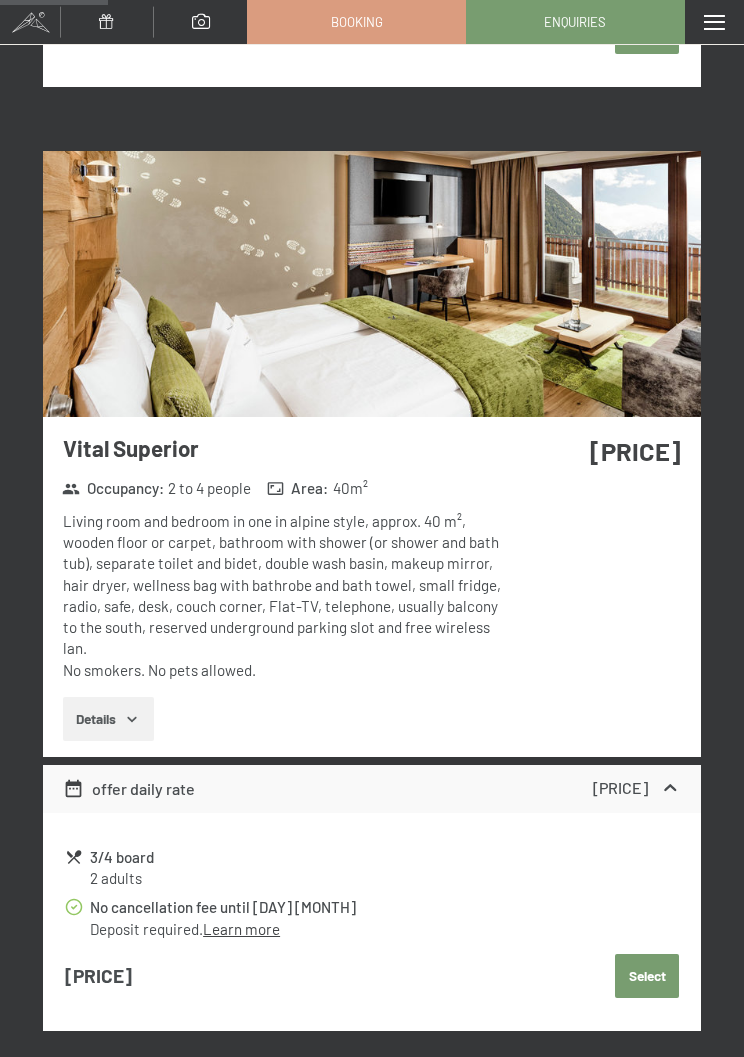 click at bounding box center (714, 22) 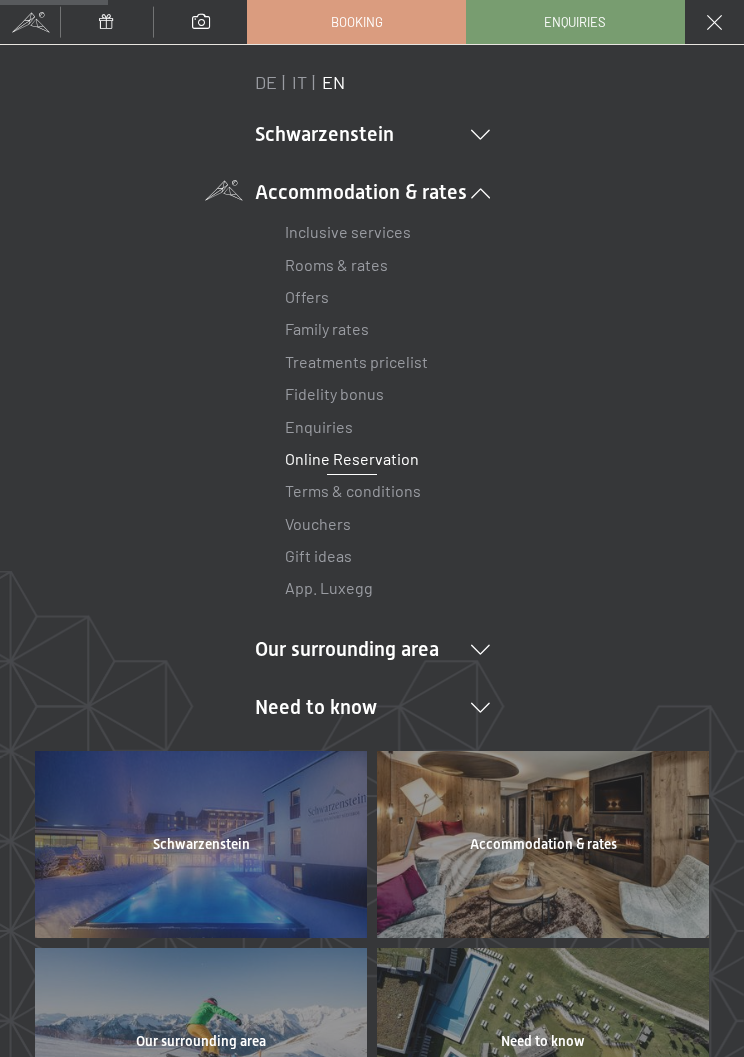 click at bounding box center (714, 22) 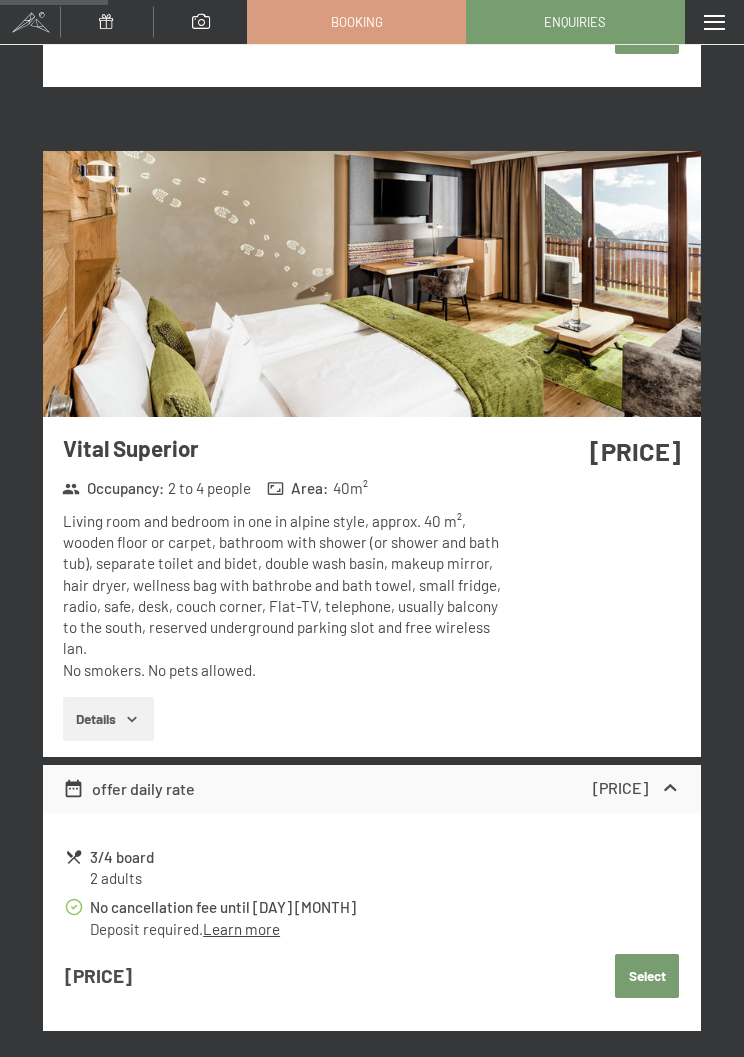 click on "Select" at bounding box center [647, 32] 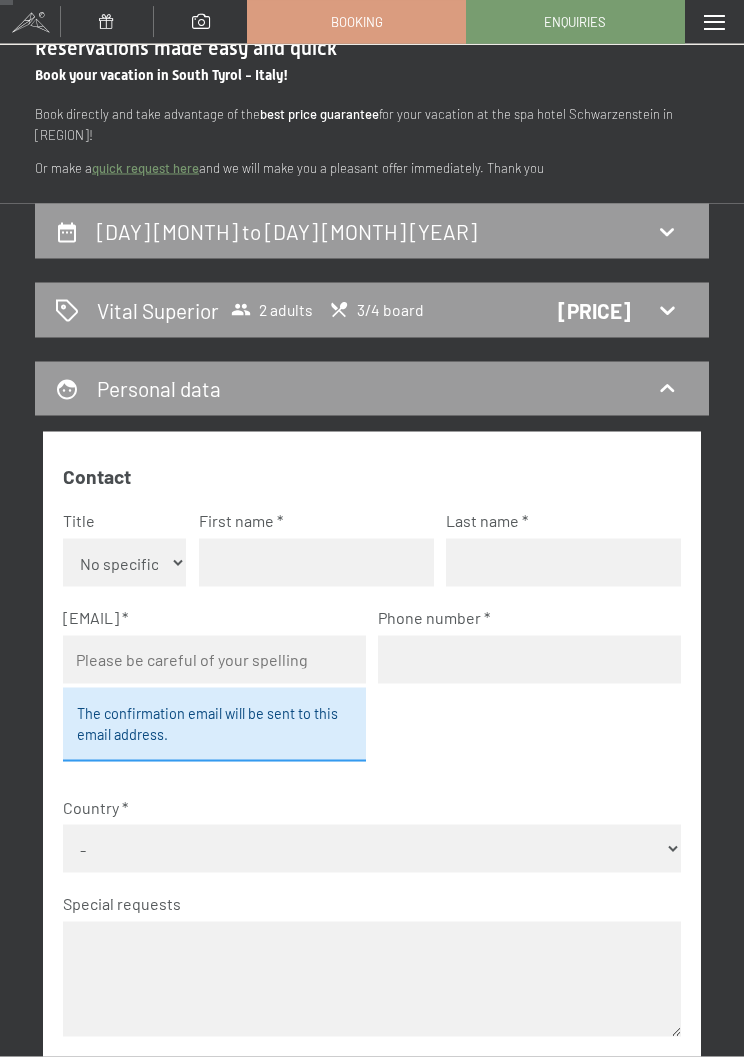scroll, scrollTop: 0, scrollLeft: 0, axis: both 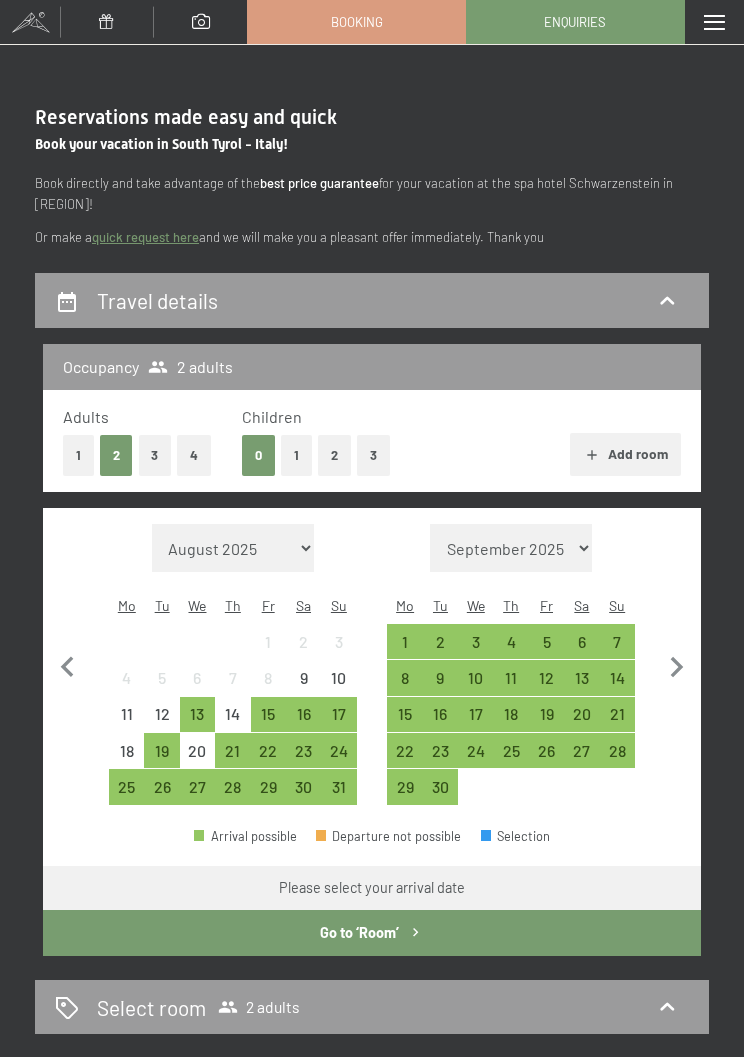 click on "Enquiries" at bounding box center (575, 22) 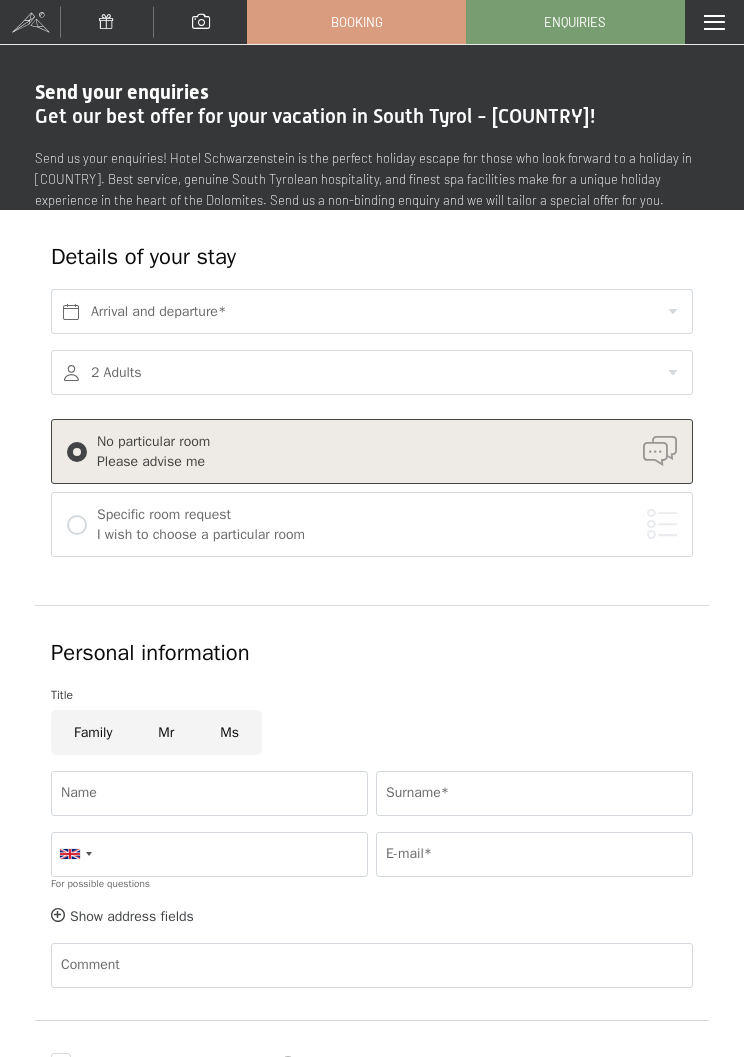 scroll, scrollTop: 0, scrollLeft: 0, axis: both 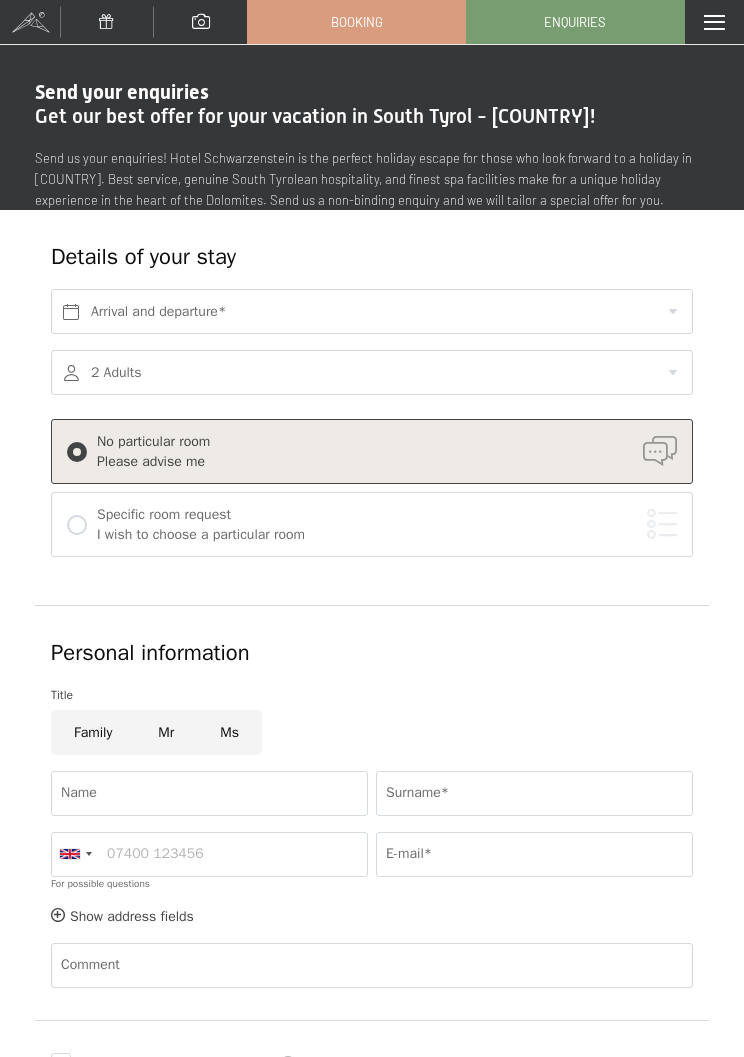 click on "Booking" at bounding box center [356, 22] 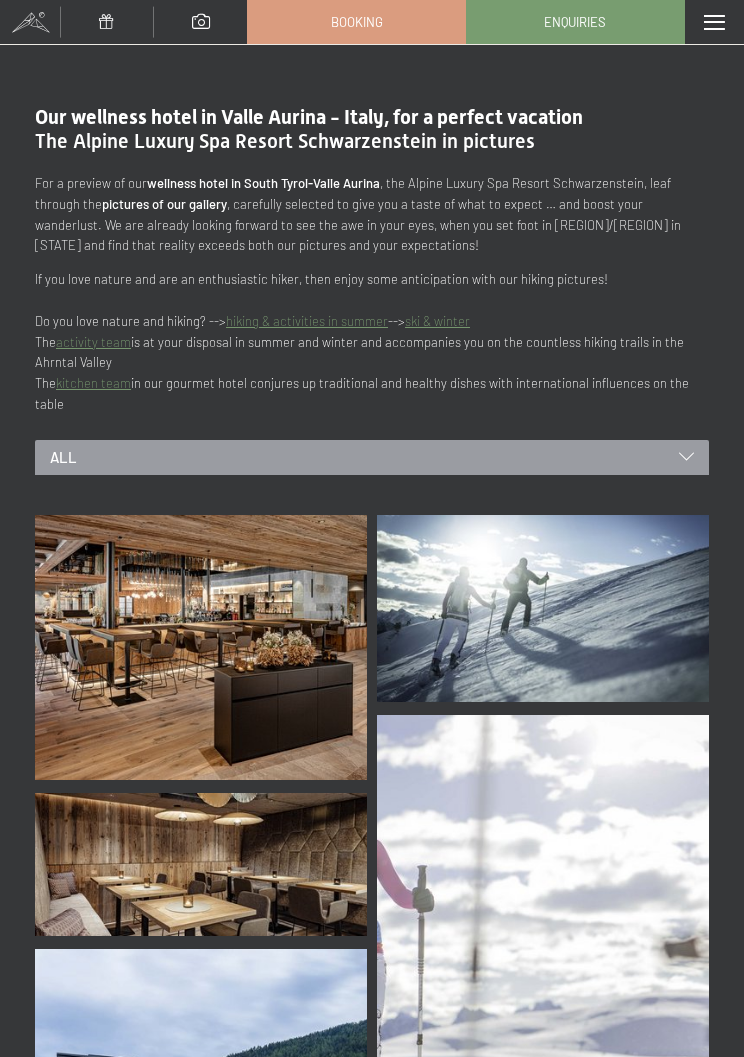 scroll, scrollTop: 0, scrollLeft: 0, axis: both 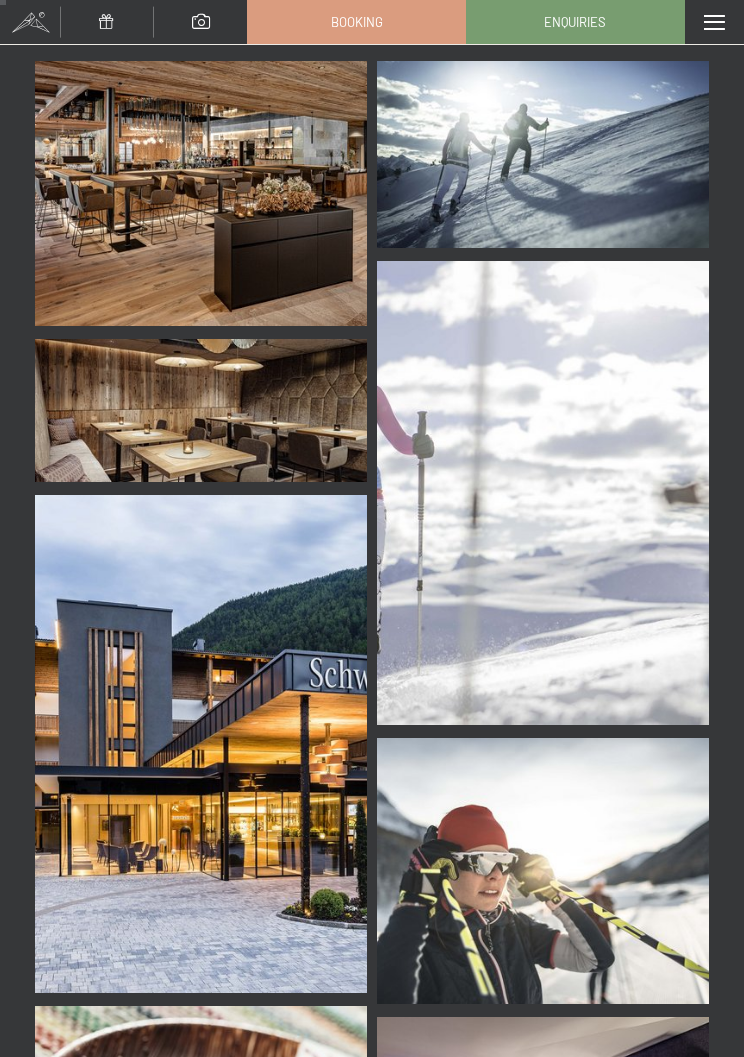 click at bounding box center [201, 194] 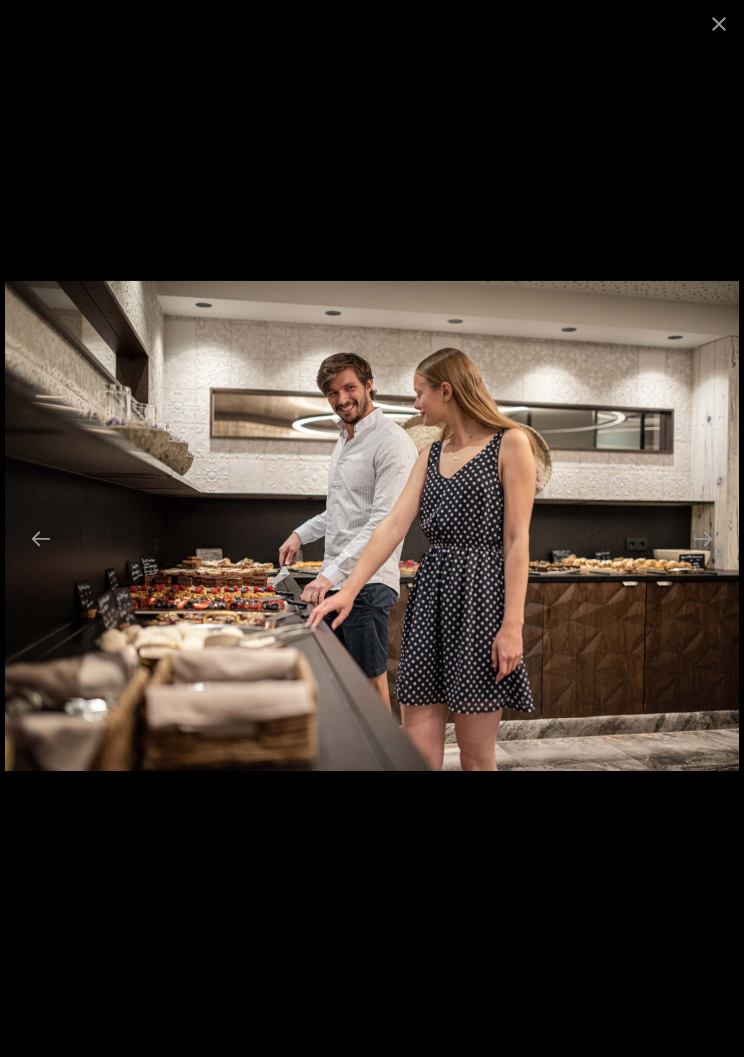 click at bounding box center (719, 23) 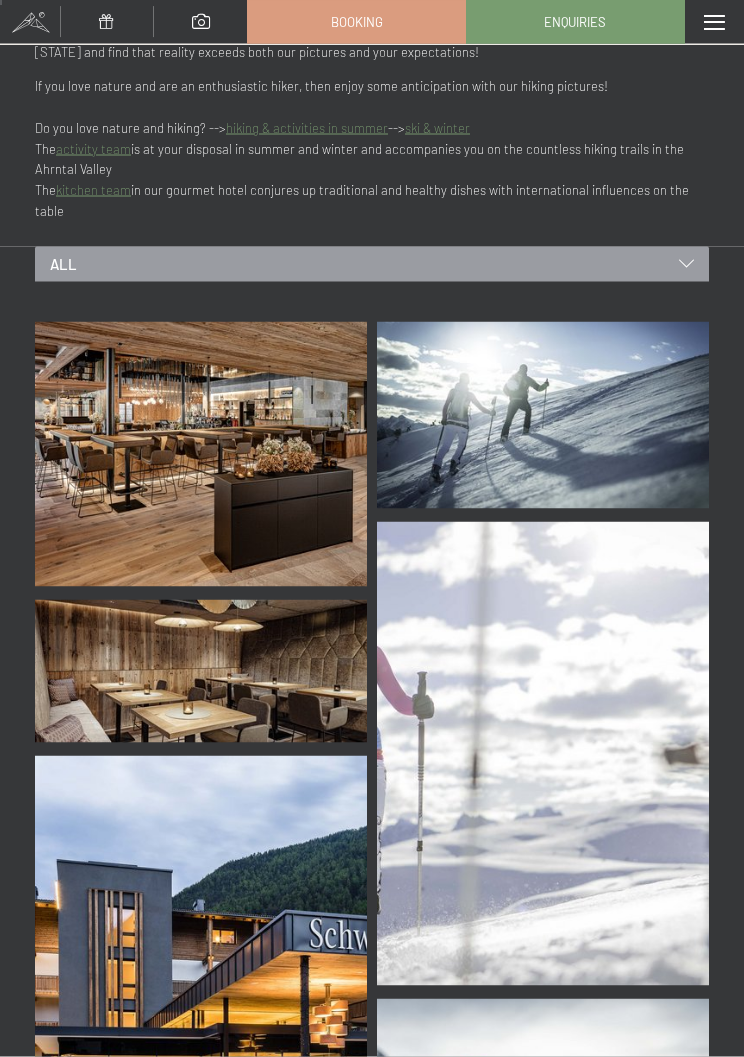 click at bounding box center [543, 754] 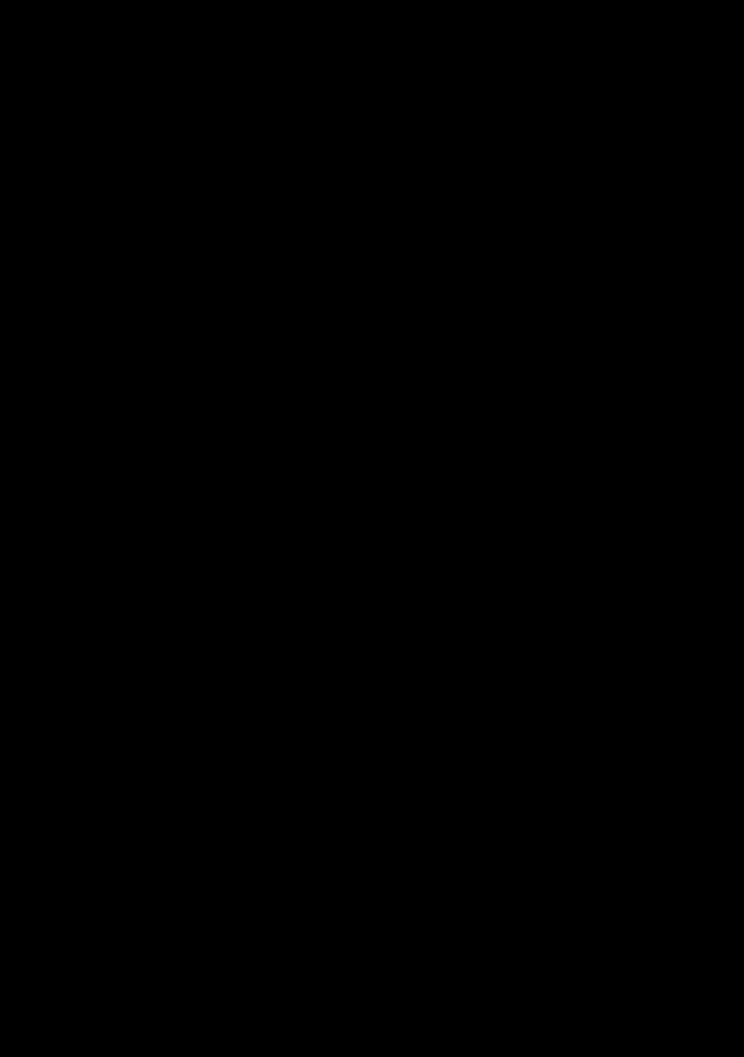 scroll, scrollTop: 194, scrollLeft: 0, axis: vertical 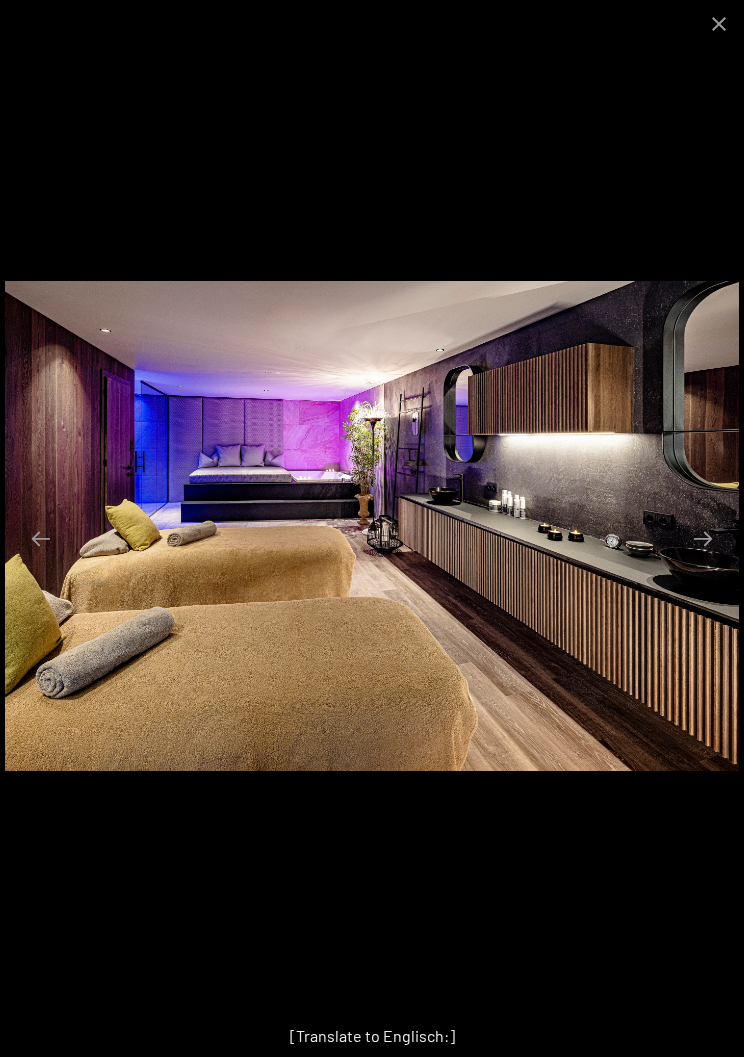 click at bounding box center [719, 23] 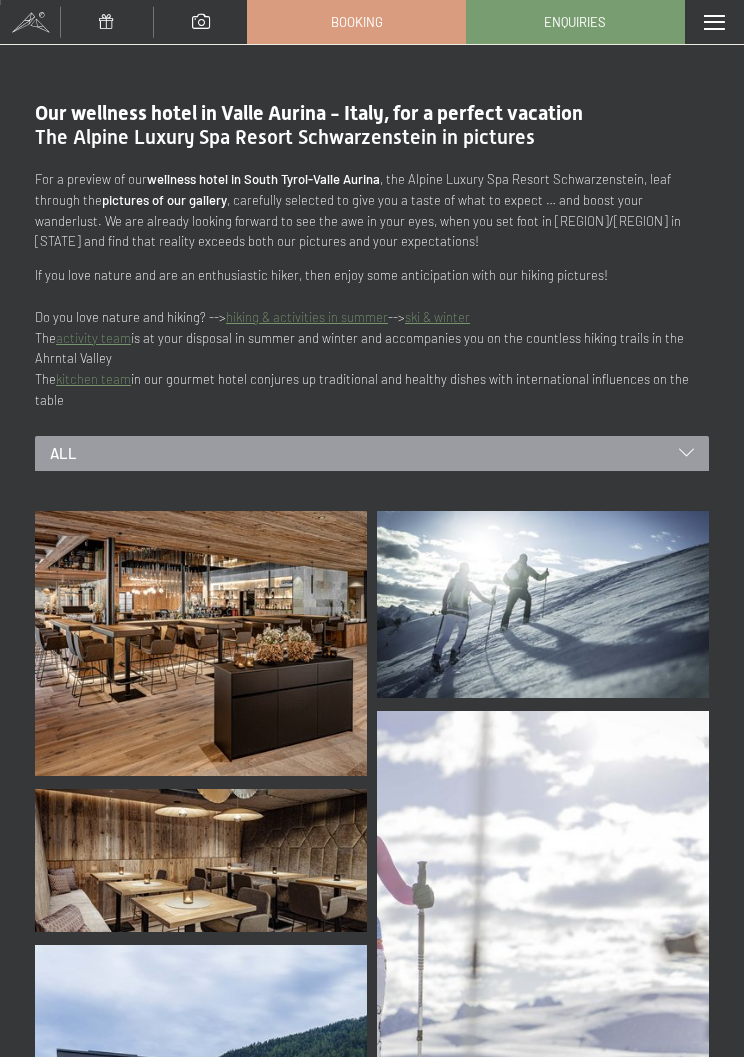 scroll, scrollTop: 0, scrollLeft: 0, axis: both 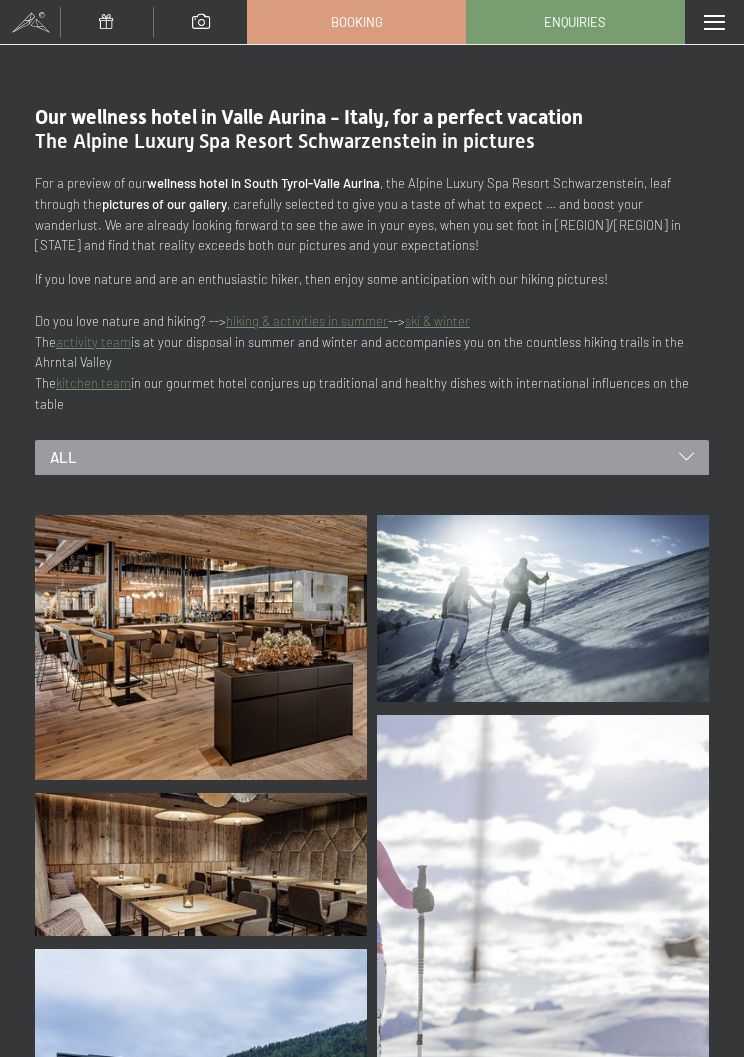 click at bounding box center [106, 21] 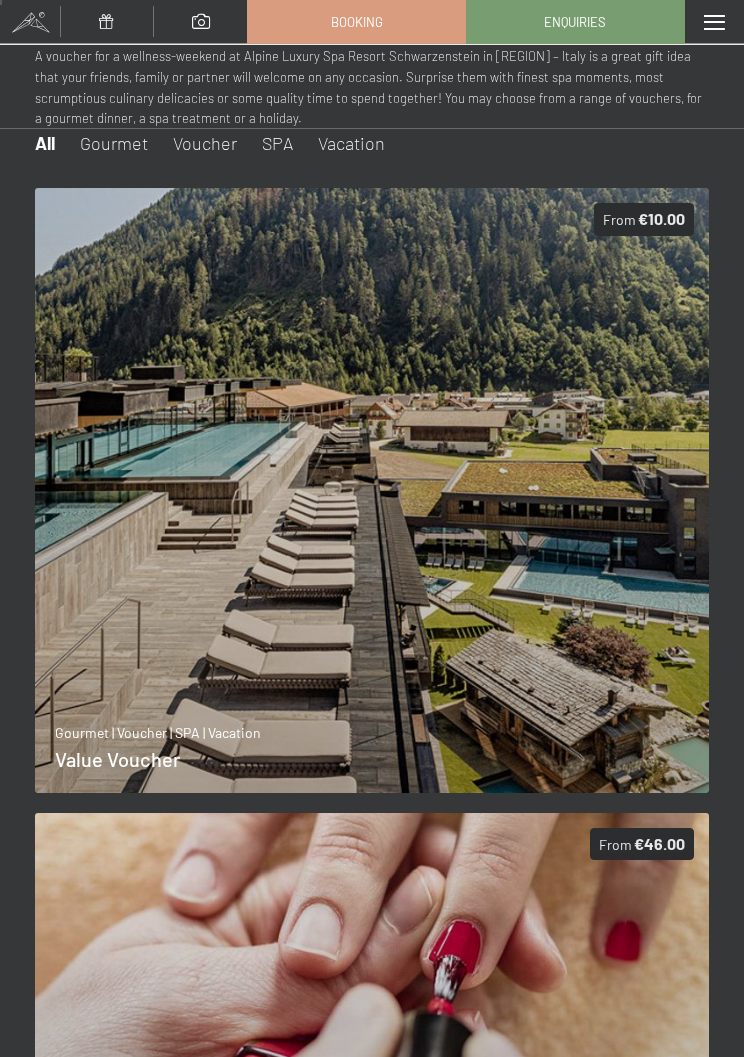scroll, scrollTop: 0, scrollLeft: 0, axis: both 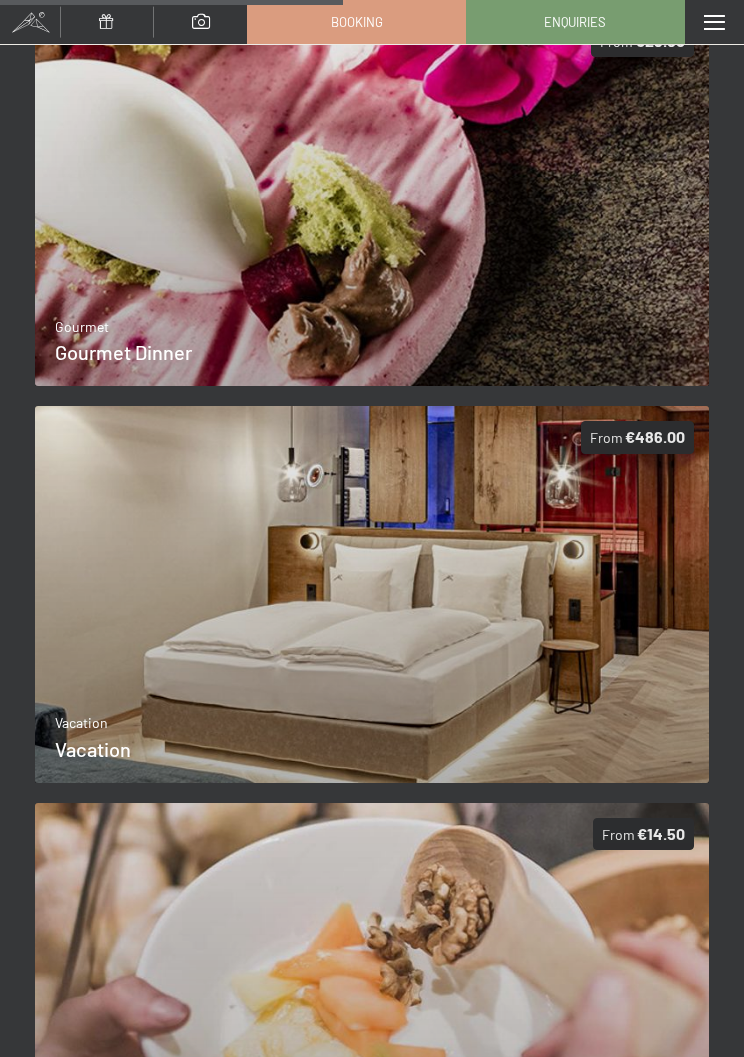 click at bounding box center [30, 22] 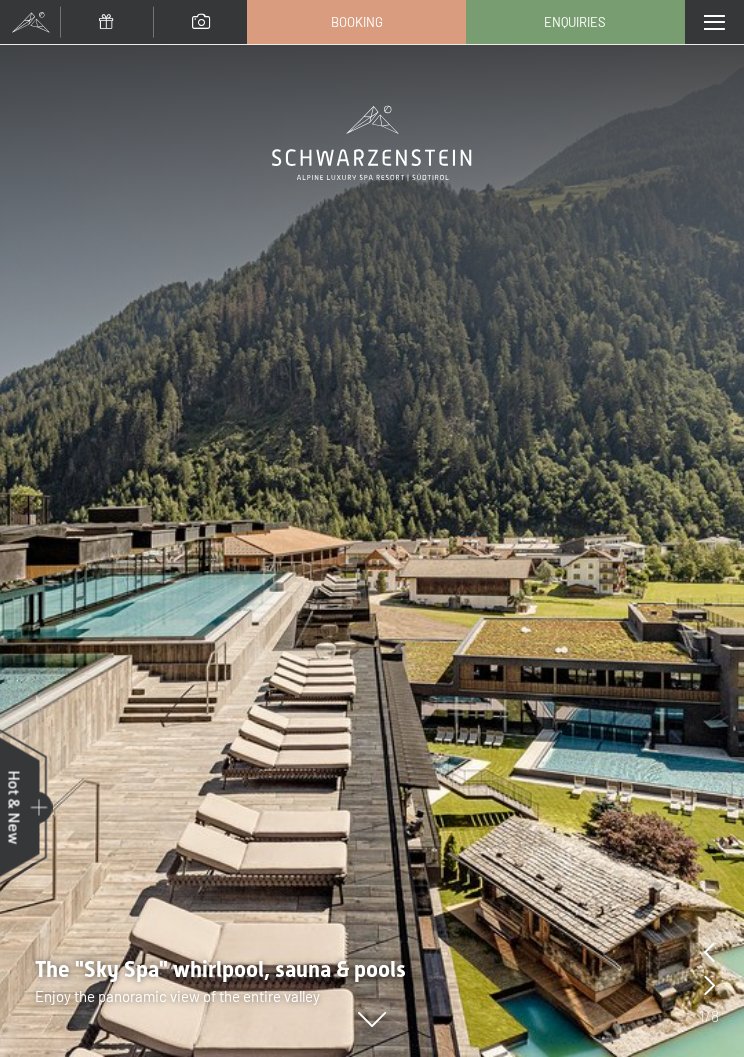 scroll, scrollTop: 0, scrollLeft: 0, axis: both 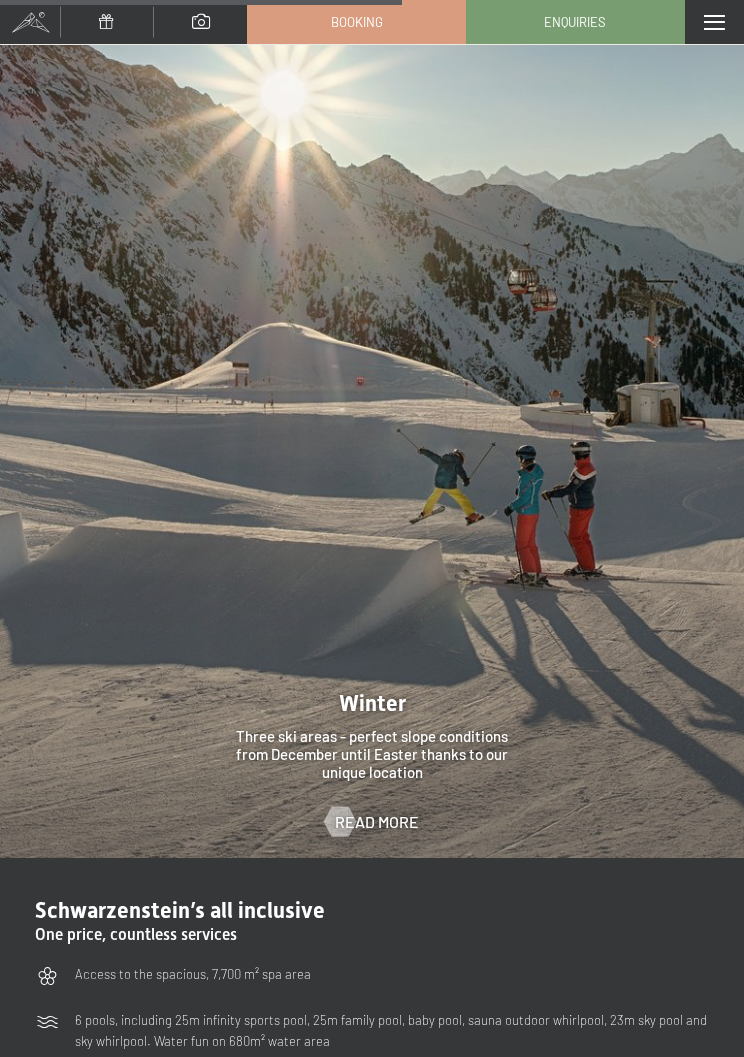 click at bounding box center (372, 393) 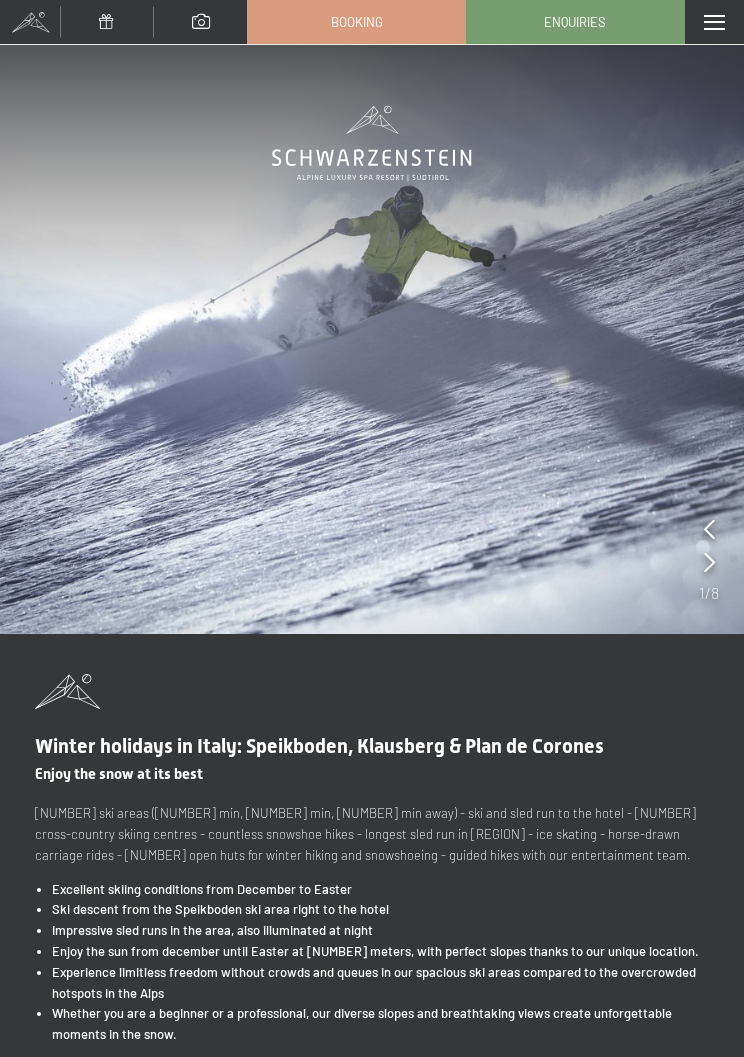 scroll, scrollTop: 0, scrollLeft: 0, axis: both 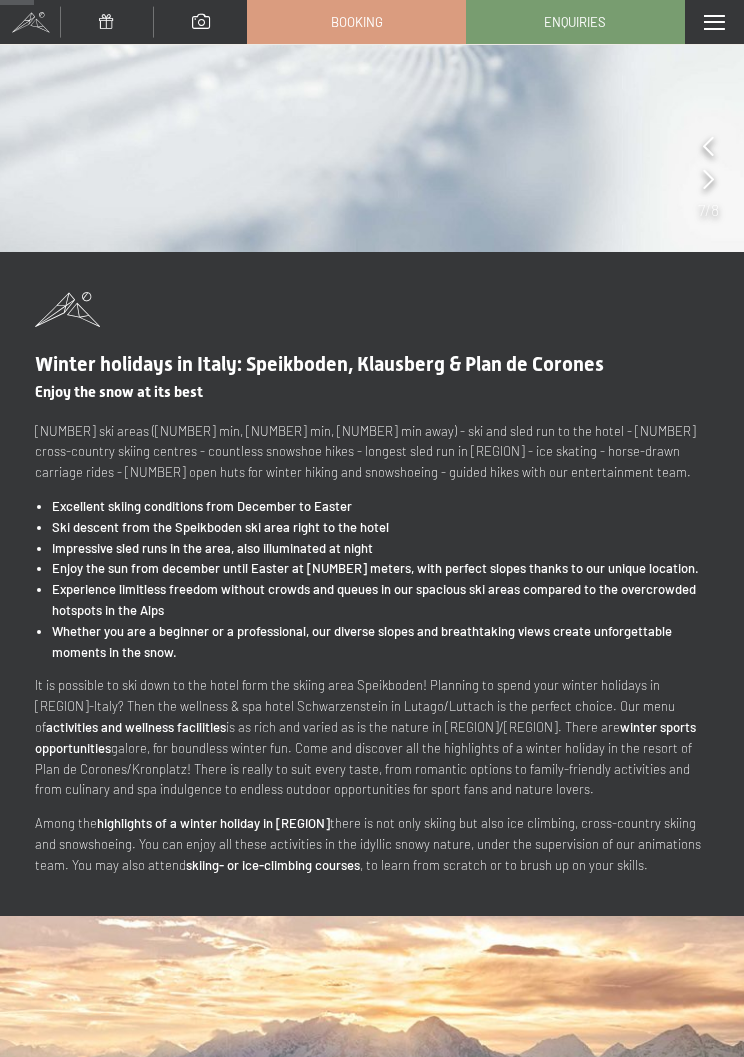 click on "Winter holidays in Italy: Speikboden, Klausberg & Plan de Corones Enjoy the snow at its best 3 ski areas ([NUMBER] min, [NUMBER] min, [NUMBER] min away) - ski and sled run to the hotel - 3 cross-country skiing centres - countless snowshoe hikes - longest sled run in [REGION] - ice skating - horse-drawn carriage rides - [NUMBER] open huts for winter hiking and snowshoeing - guided hikes with our entertainment team. Excellent skiing conditions from December to Easter Ski descent from the Speikboden ski area right to the hotel Impressive sled runs in the area, also illuminated at night Enjoy the sun from december until Easter at [NUMBER] meters, with perfect slopes thanks to our unique location. Experience limitless freedom without crowds and queues in our spacious ski areas compared to the overcrowded hotspots in the Alps Whether you are a beginner or a professional, our diverse slopes and breathtaking views create unforgettable moments in the snow. activities and wellness facilities" at bounding box center [372, 584] 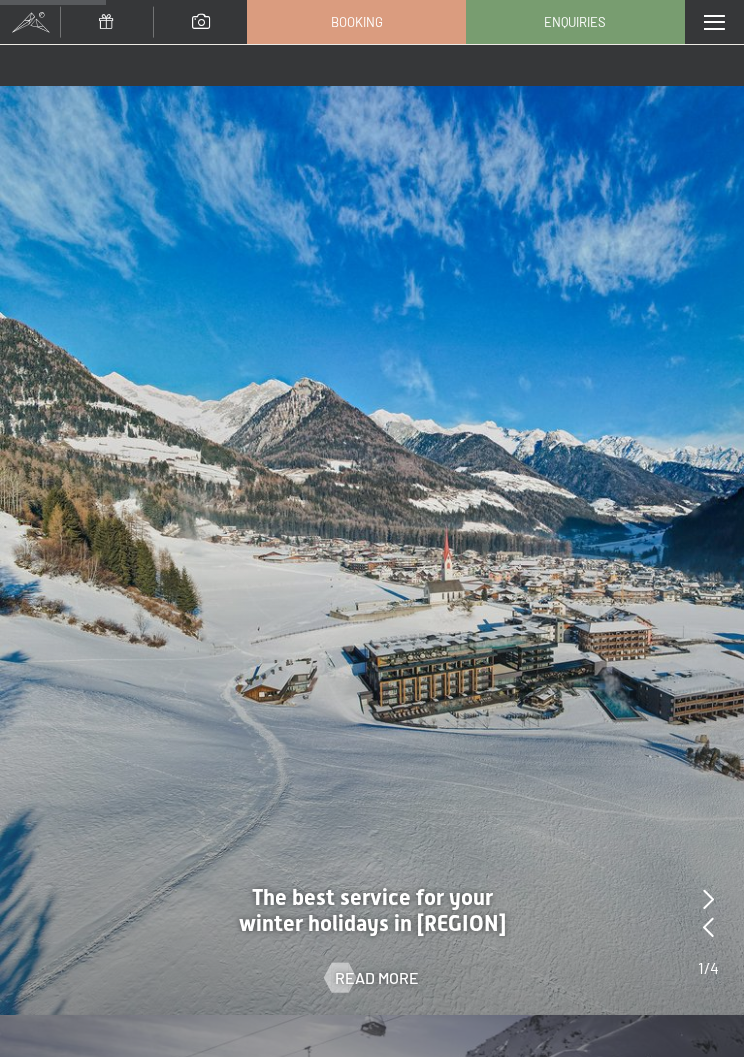 scroll, scrollTop: 1235, scrollLeft: 0, axis: vertical 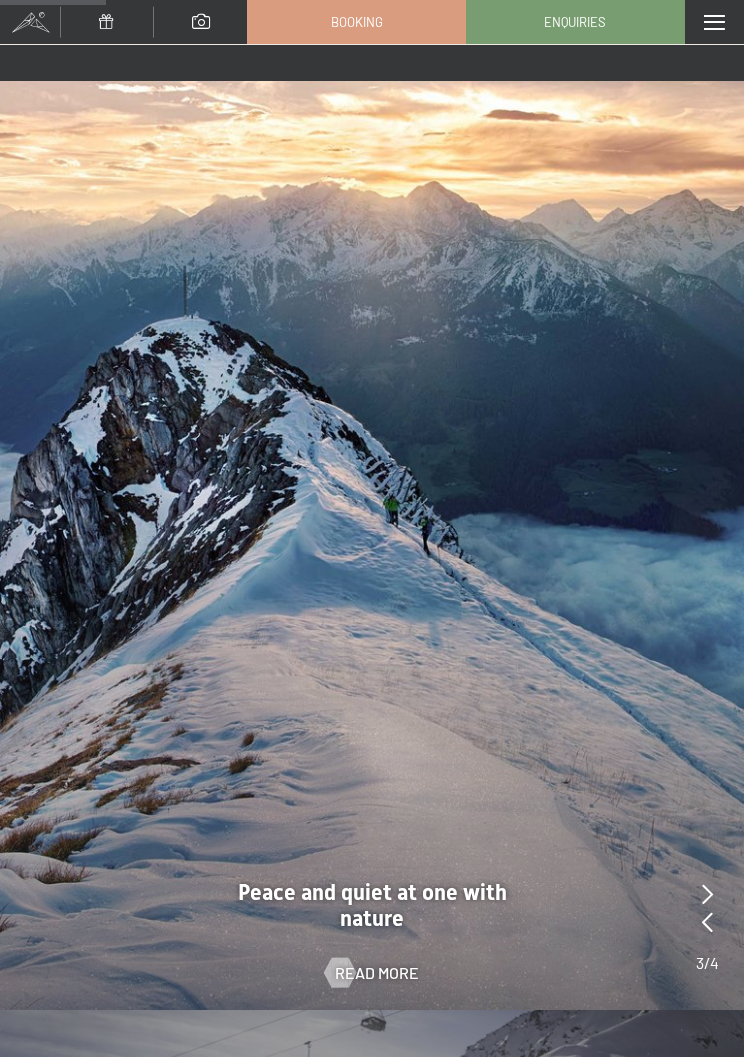 click at bounding box center [372, 545] 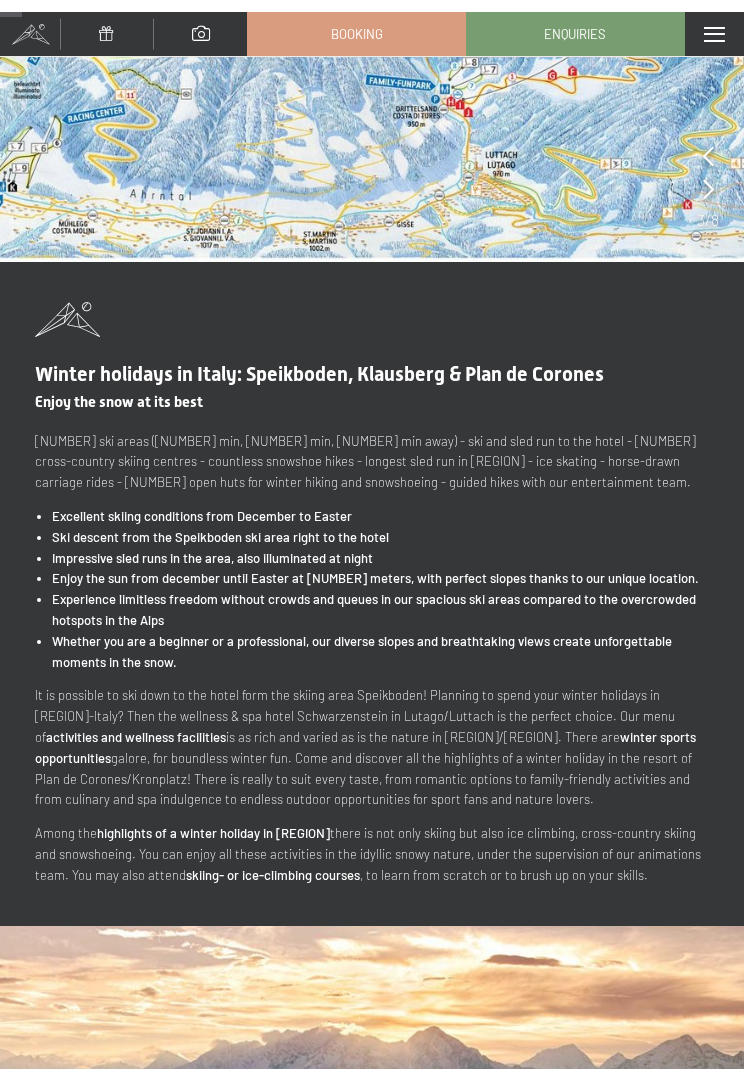 scroll, scrollTop: 0, scrollLeft: 0, axis: both 